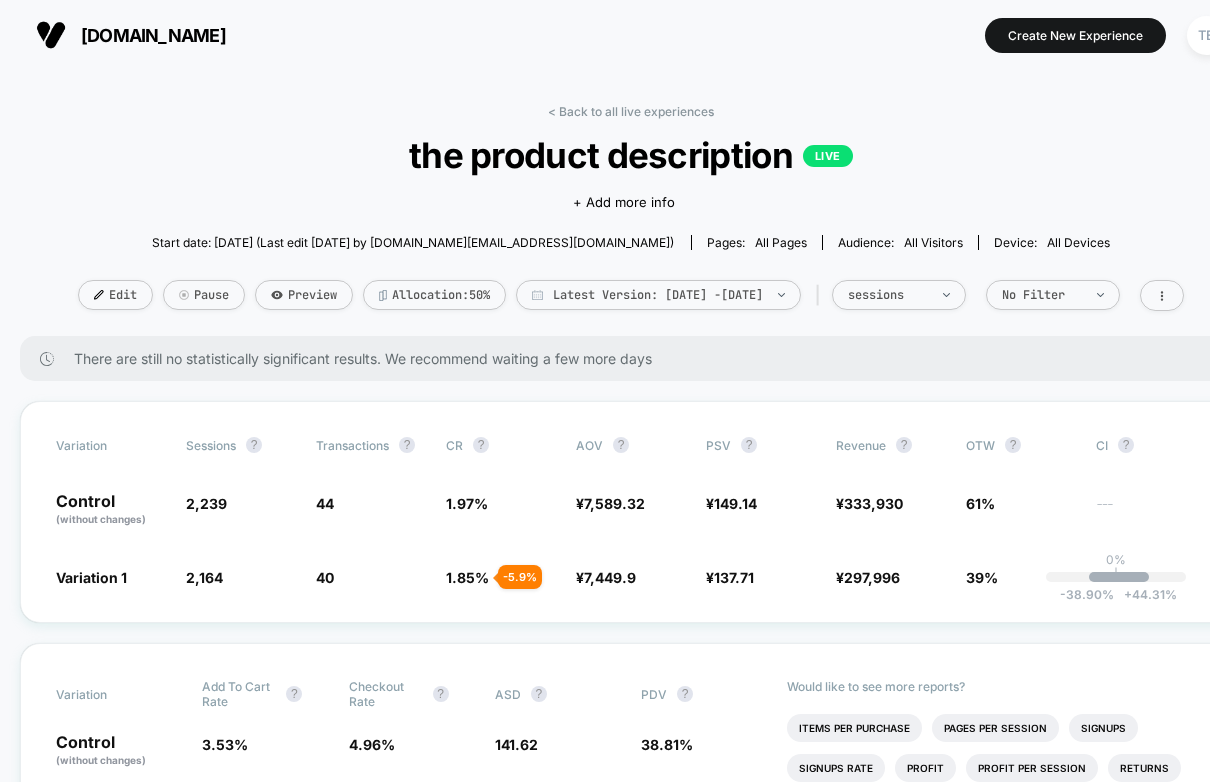 scroll, scrollTop: 0, scrollLeft: 0, axis: both 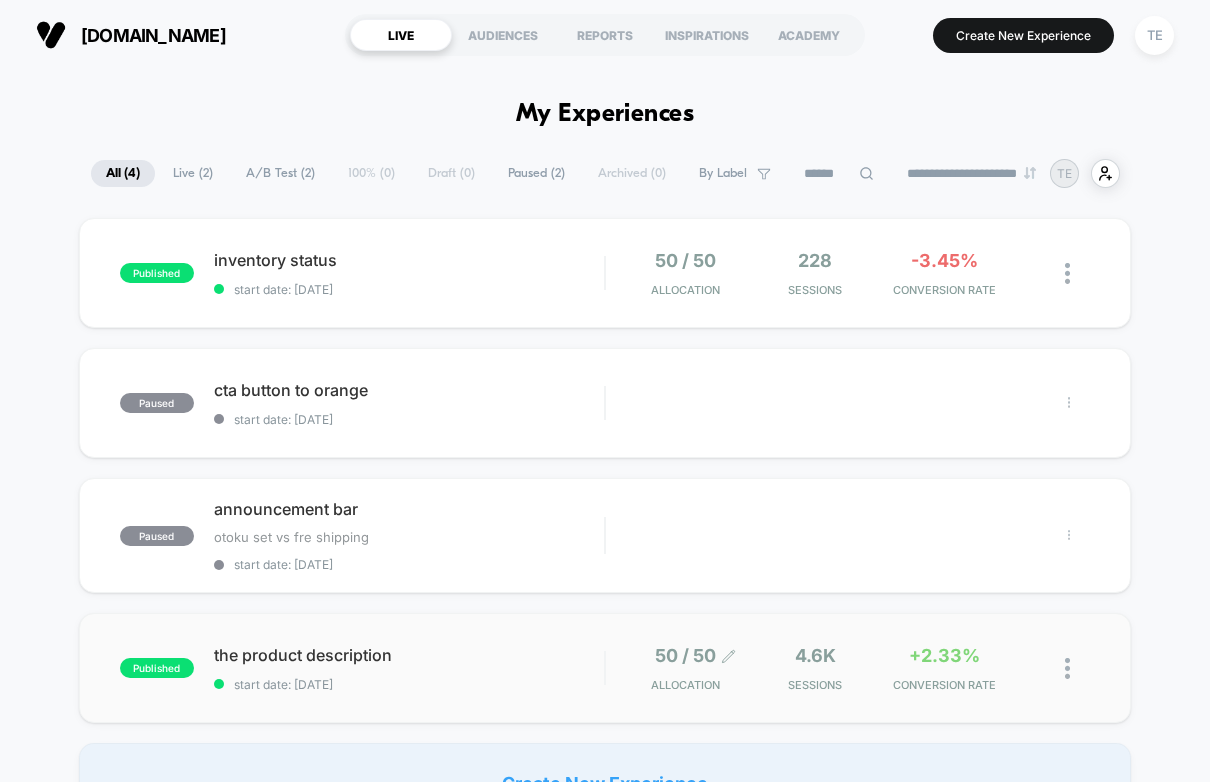 click 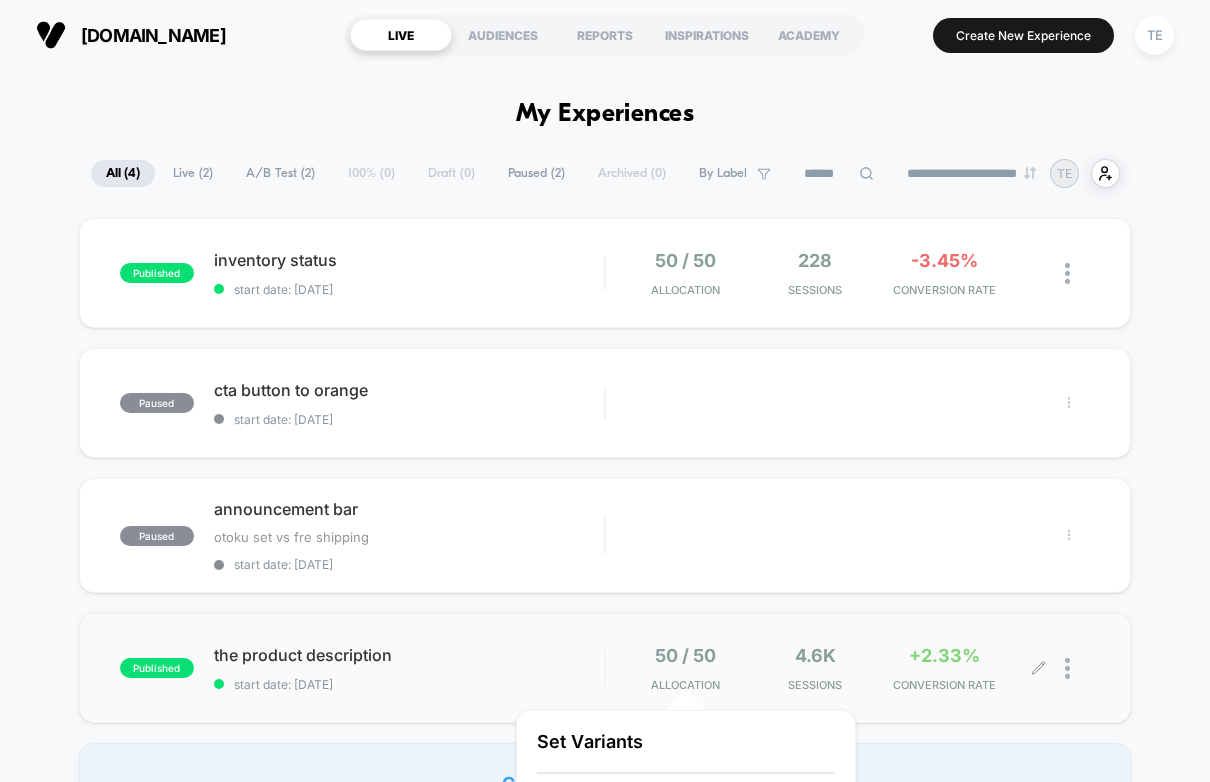 click on "published the product description start date: [DATE] 50 / 50 Allocation 4.6k Sessions +2.33% CONVERSION RATE" at bounding box center (605, 668) 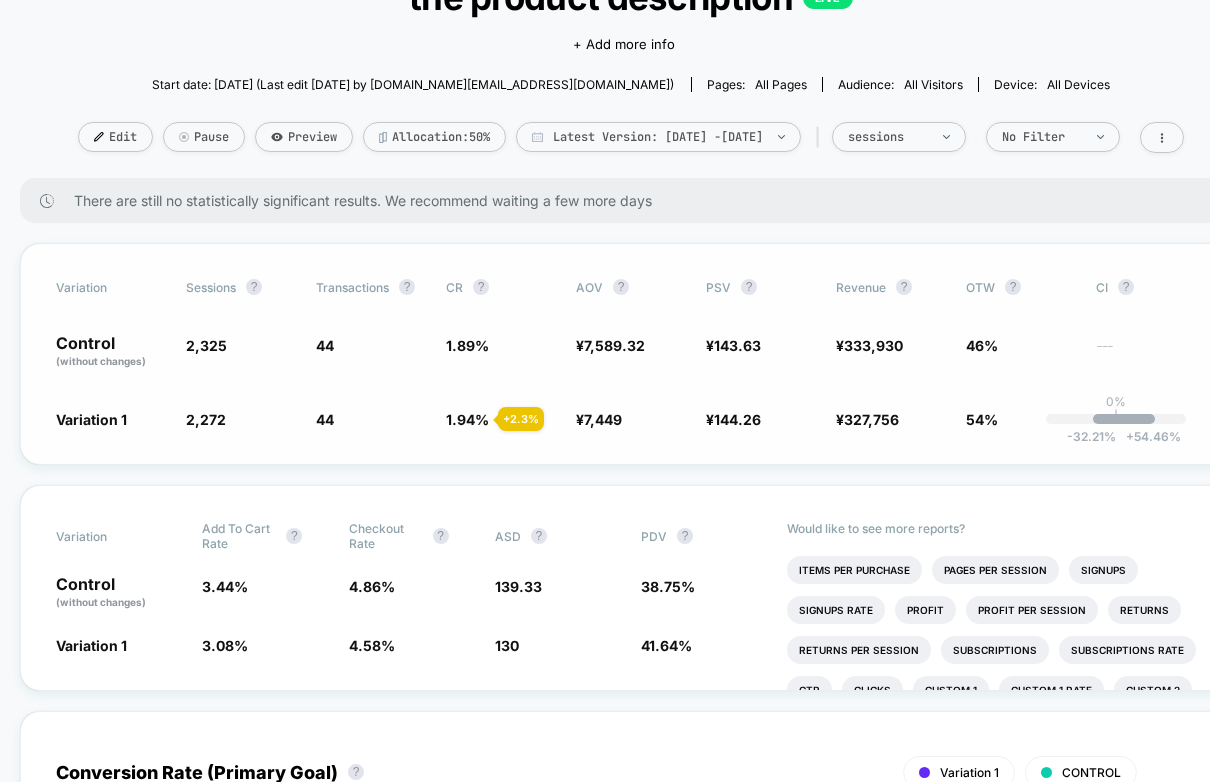 scroll, scrollTop: 163, scrollLeft: 0, axis: vertical 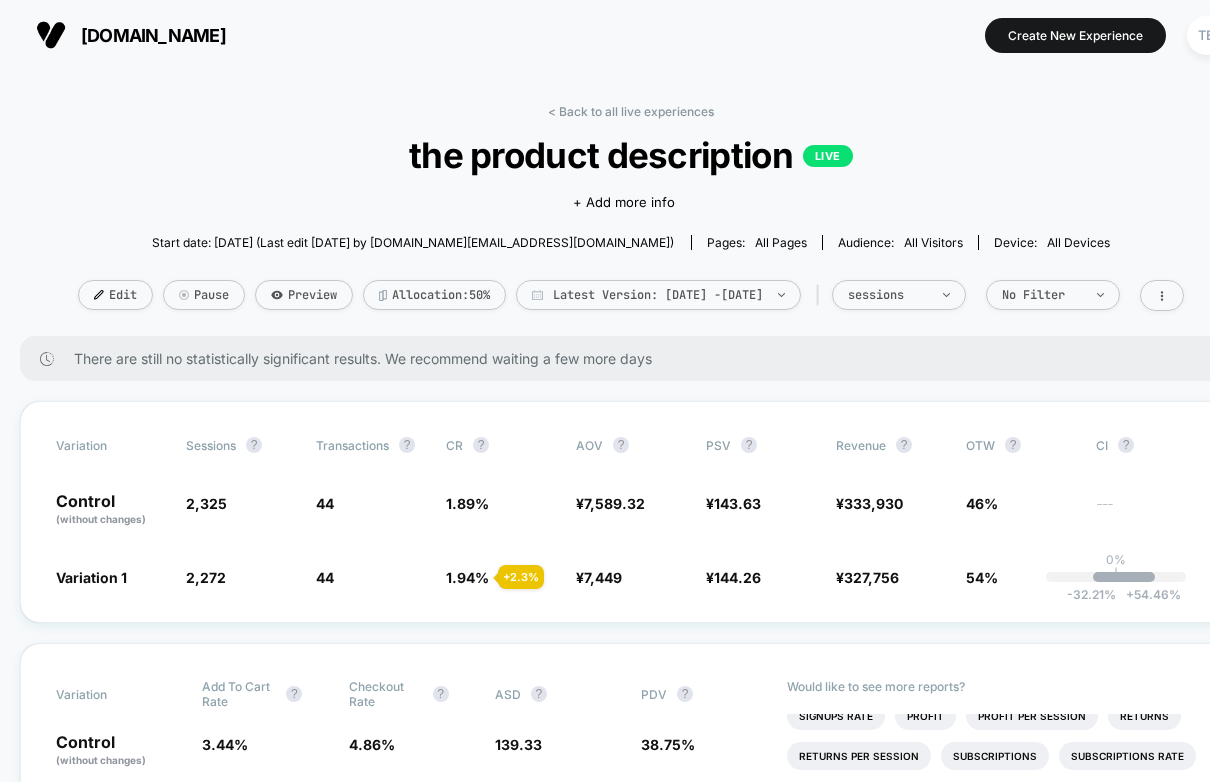 click on "[DOMAIN_NAME]" at bounding box center [153, 35] 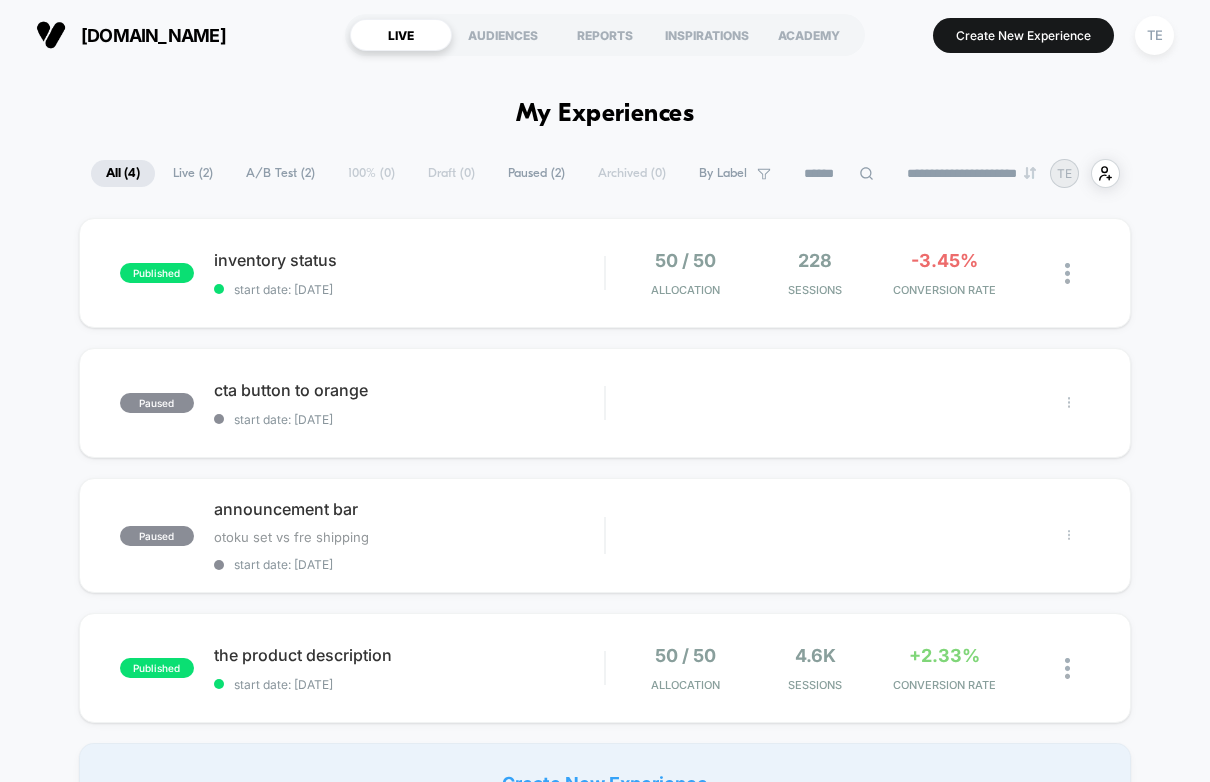 scroll, scrollTop: 0, scrollLeft: 0, axis: both 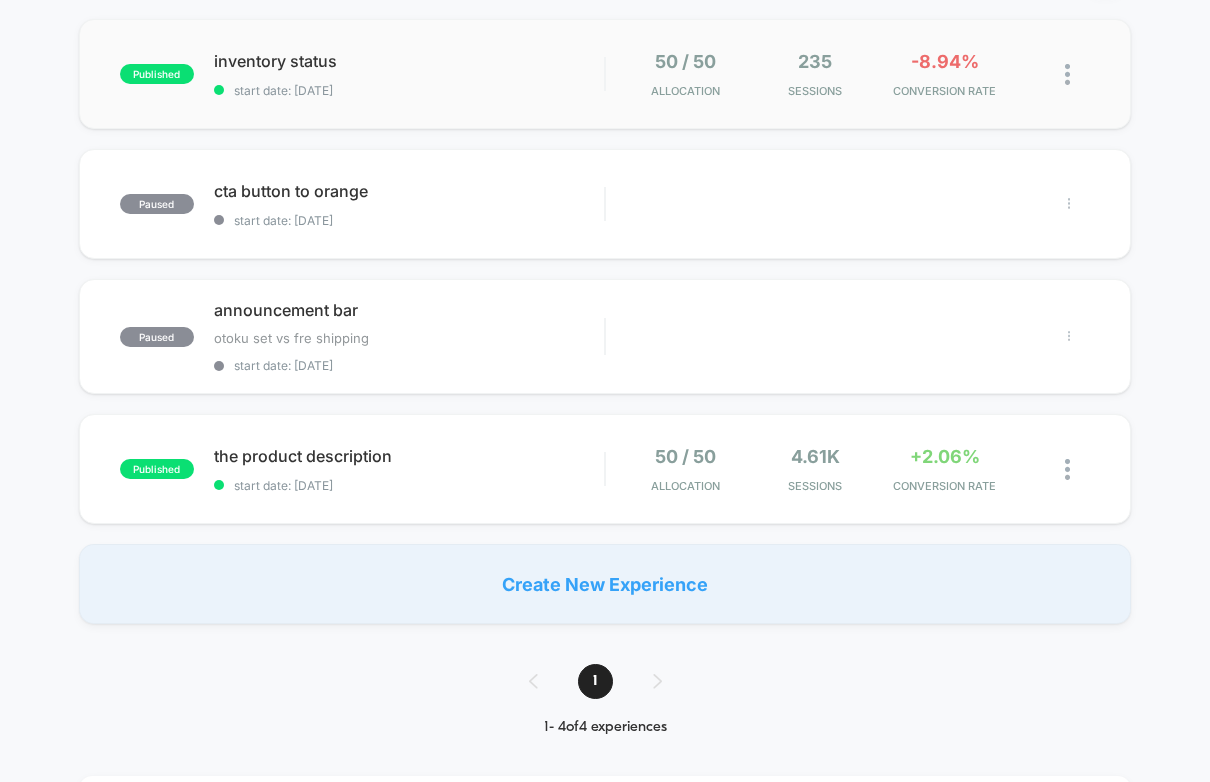 click on "published inventory status start date: 7/3/2025 50 / 50 Allocation 235 Sessions -8.94% CONVERSION RATE" at bounding box center (605, 74) 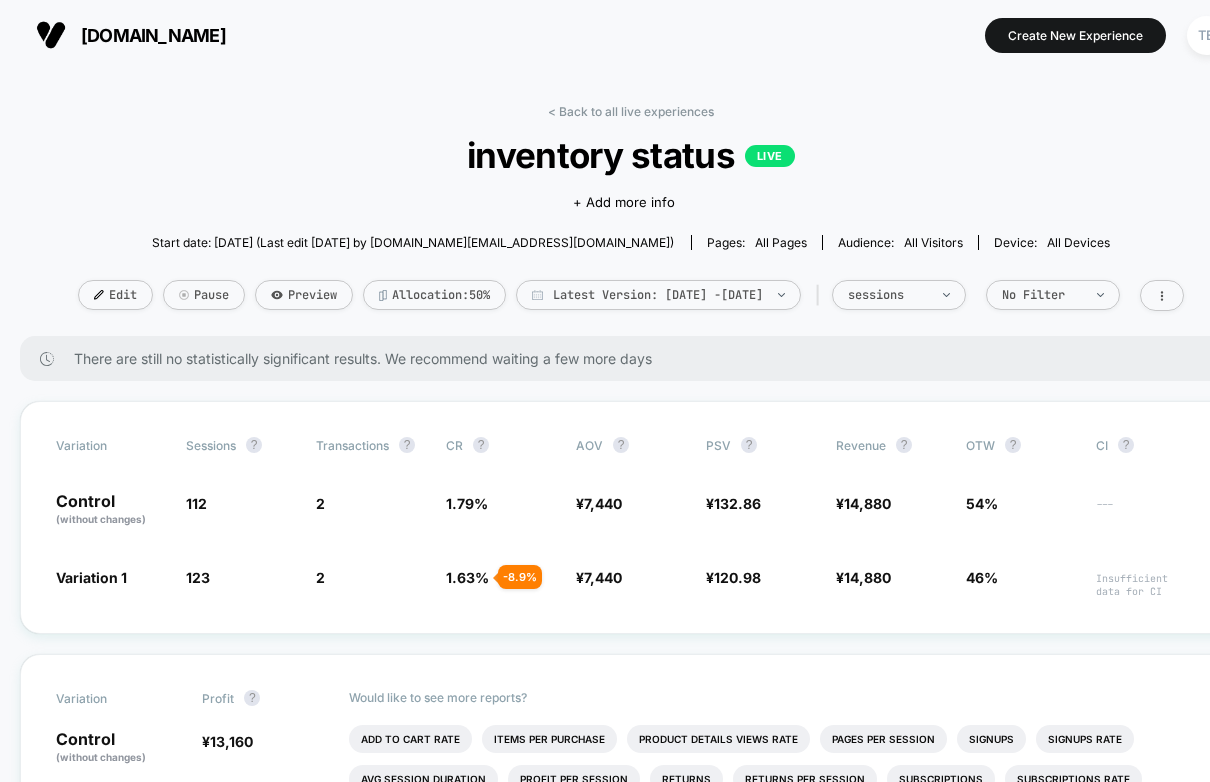 click on "[DOMAIN_NAME]" at bounding box center [131, 35] 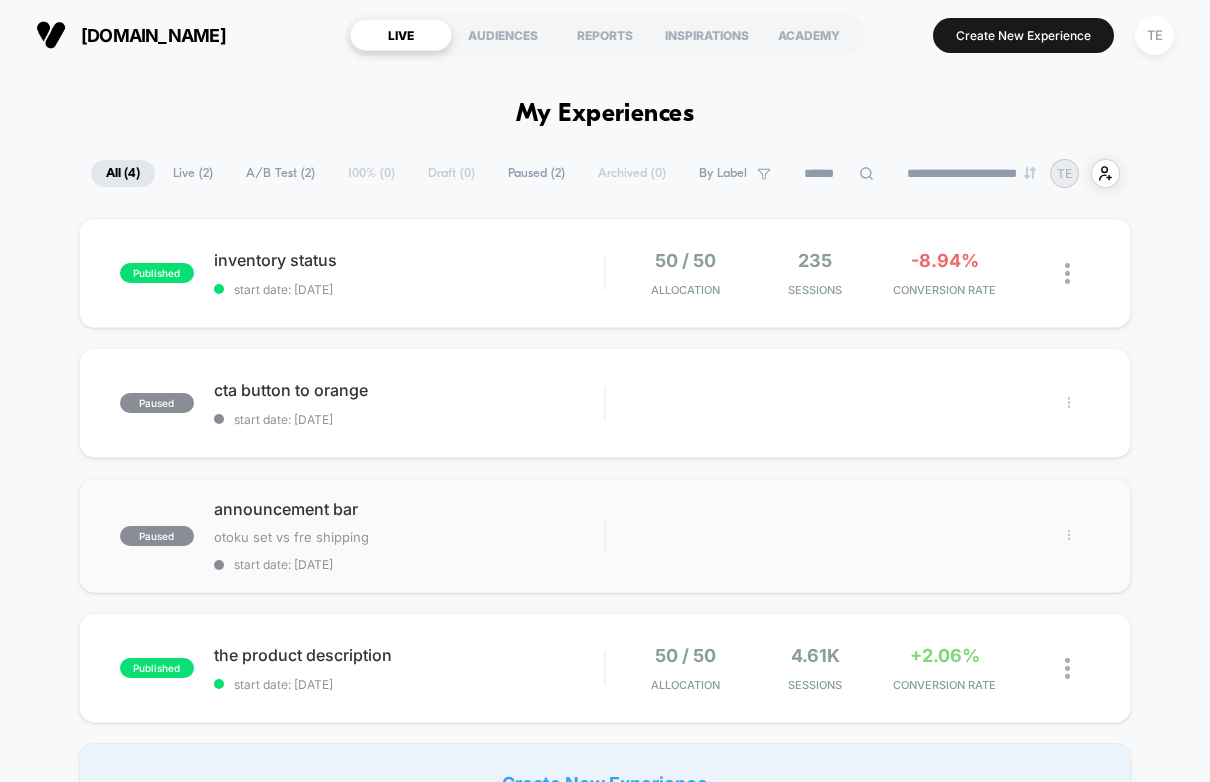 scroll, scrollTop: 0, scrollLeft: 0, axis: both 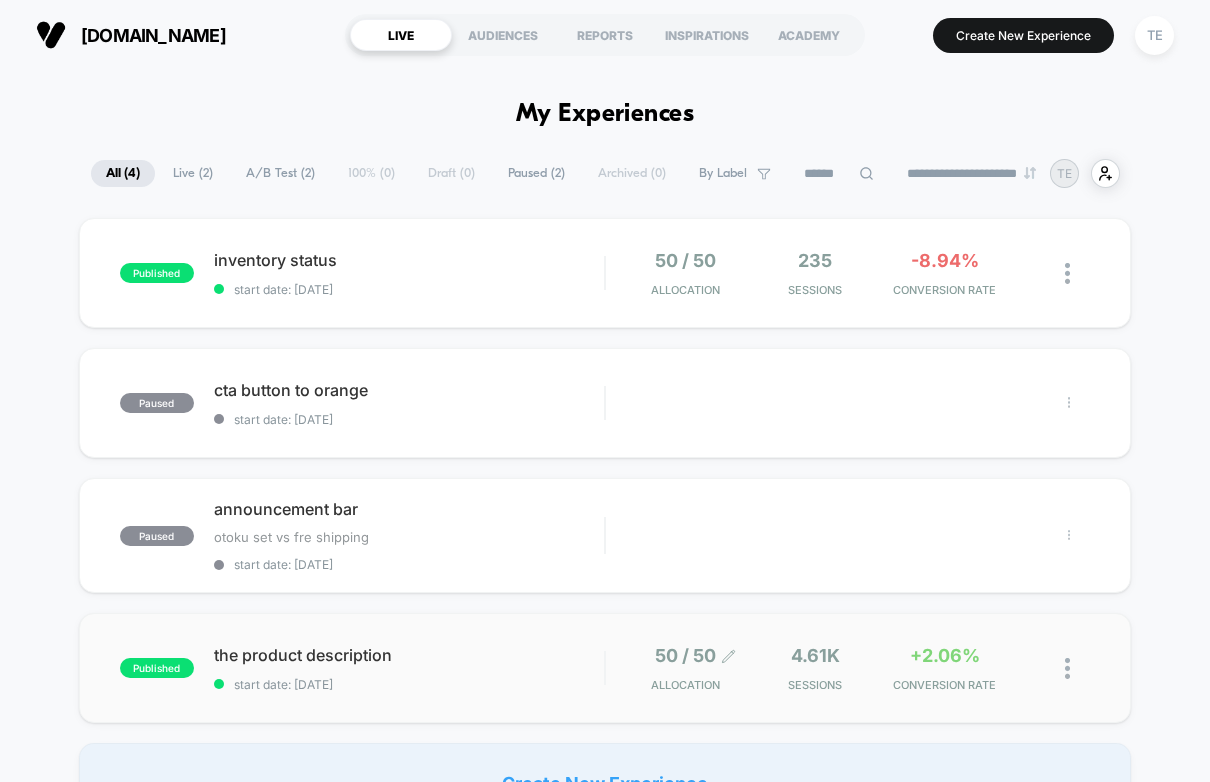 click on "50 / 50 Allocation" at bounding box center [685, 668] 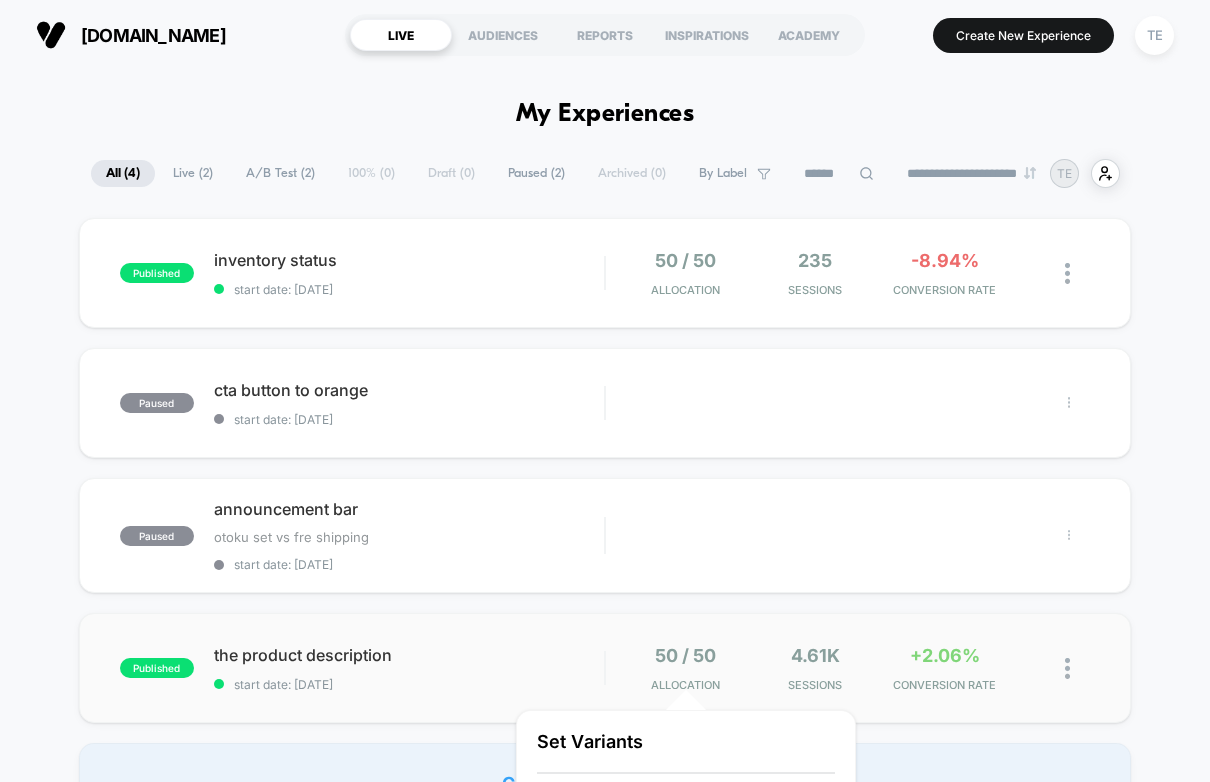 click on "the product description" at bounding box center [409, 655] 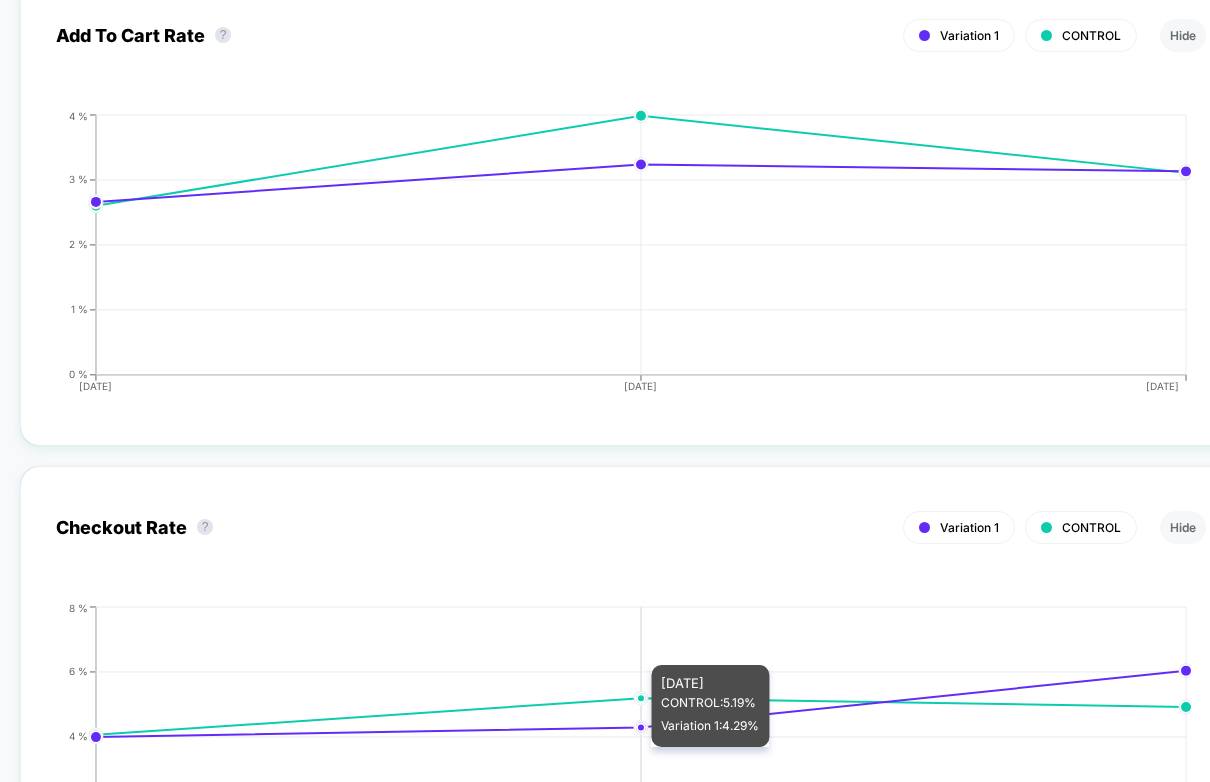 scroll, scrollTop: 2285, scrollLeft: 0, axis: vertical 